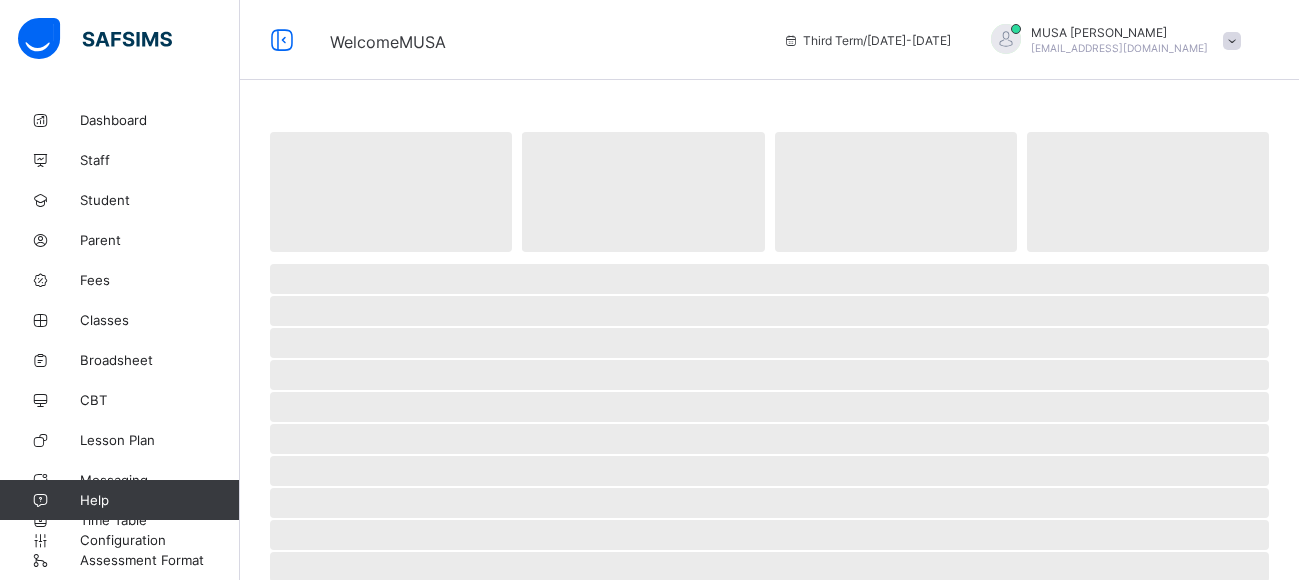 scroll, scrollTop: 0, scrollLeft: 0, axis: both 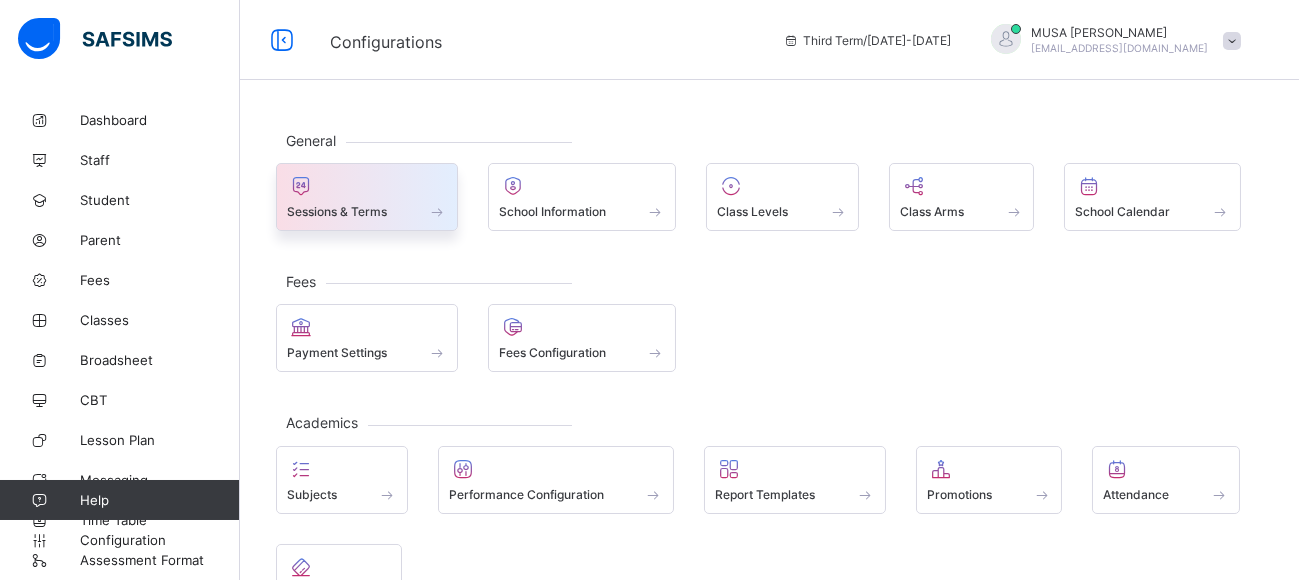 click on "Sessions & Terms" at bounding box center [337, 211] 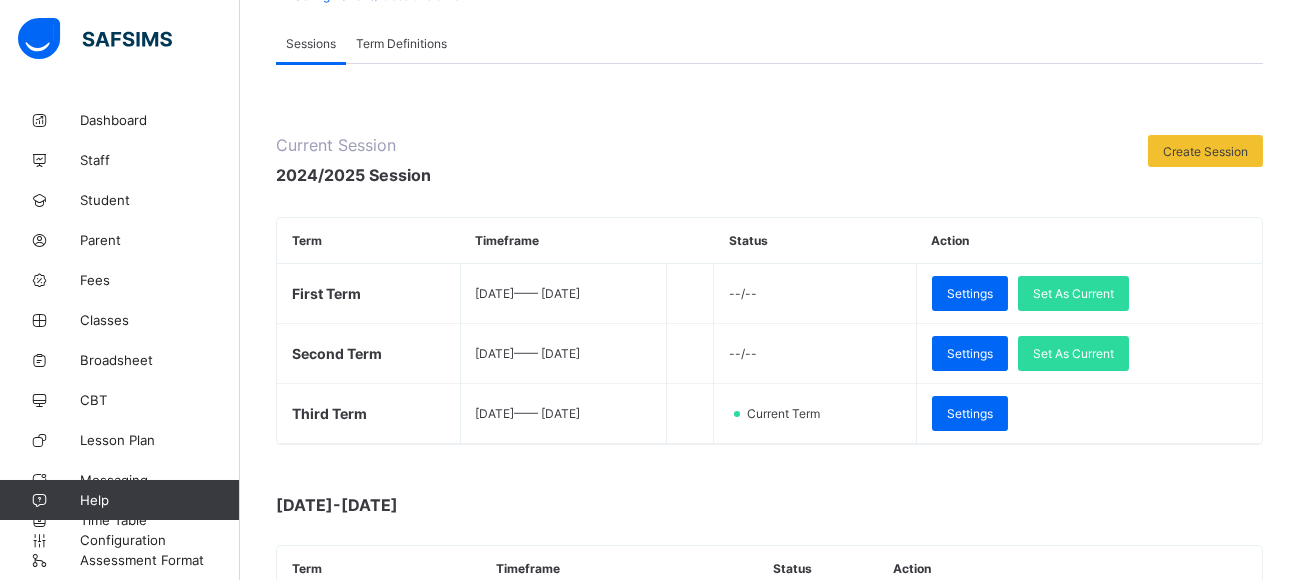 scroll, scrollTop: 182, scrollLeft: 0, axis: vertical 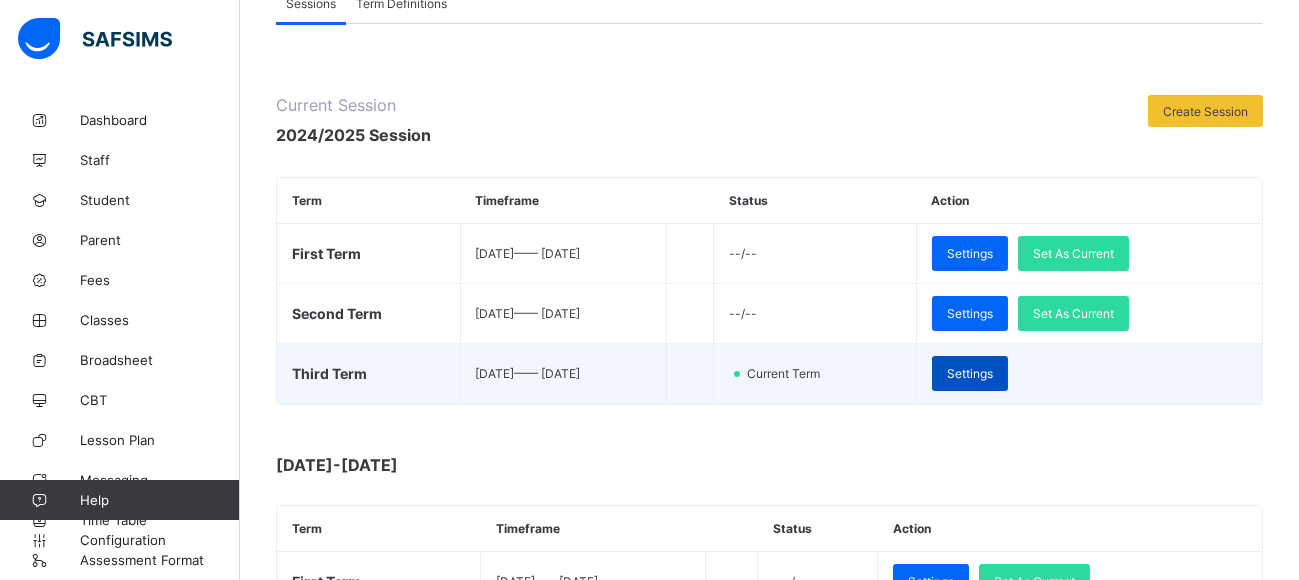 click on "Settings" at bounding box center (970, 373) 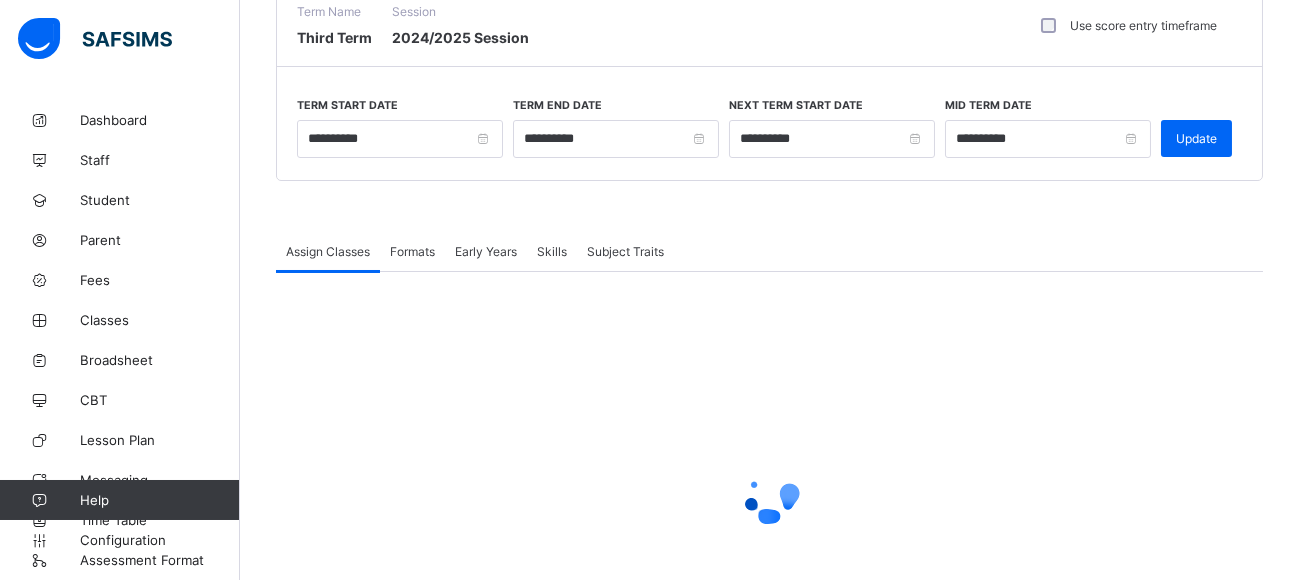 type on "**********" 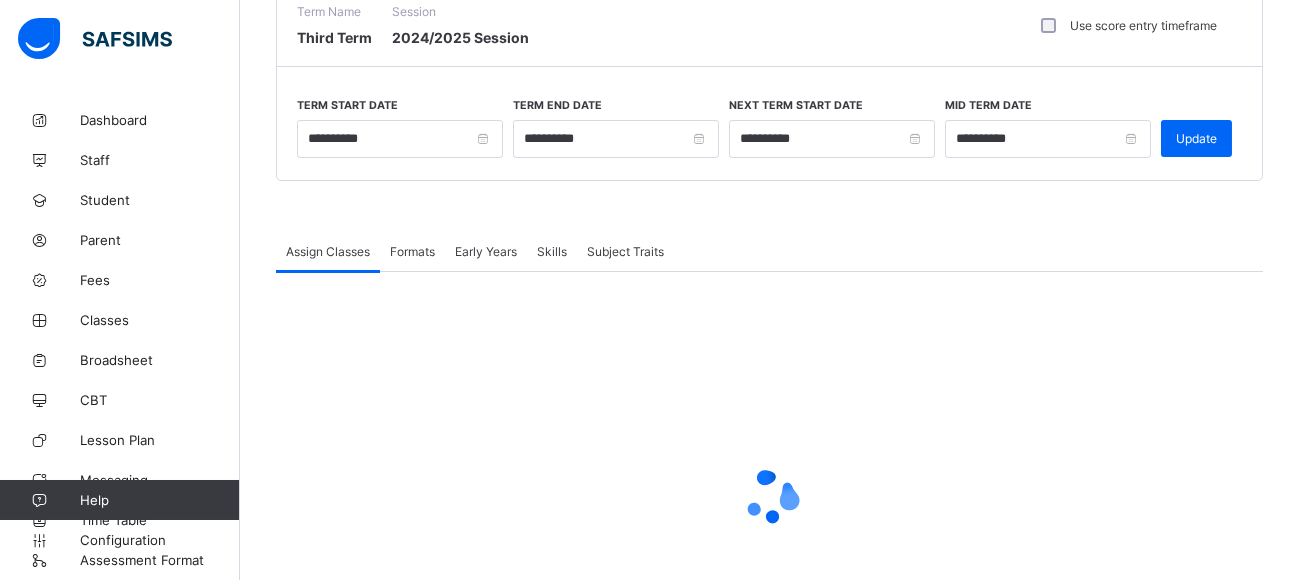 type on "**********" 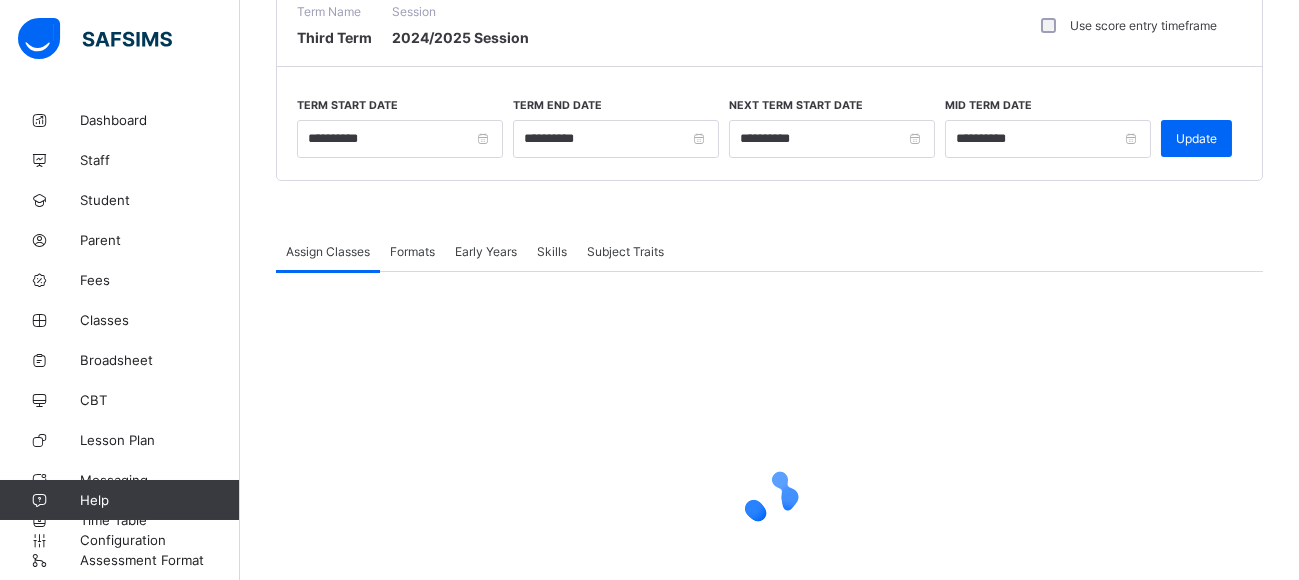 type on "**********" 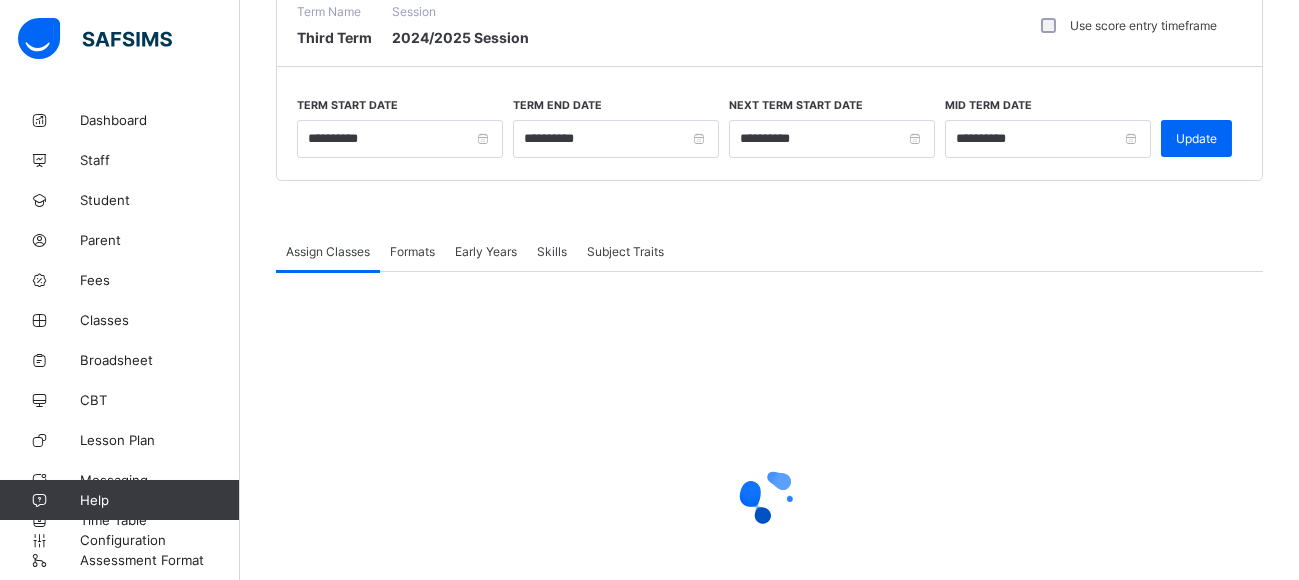 type on "**********" 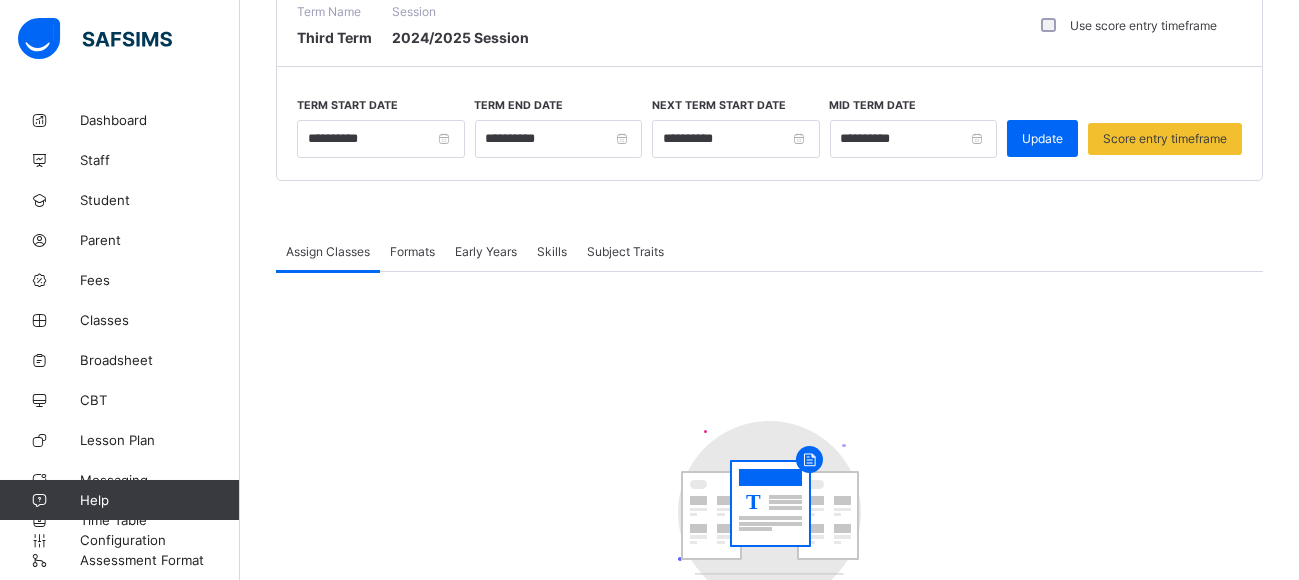 click on "Score entry timeframe" at bounding box center (1165, 138) 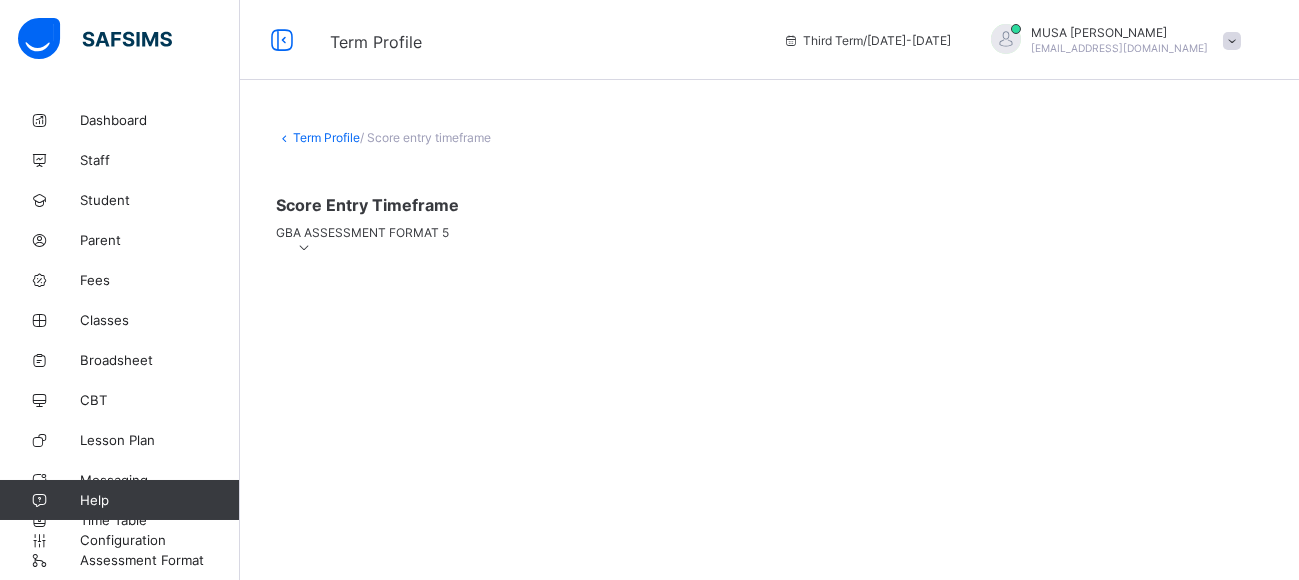 scroll, scrollTop: 0, scrollLeft: 0, axis: both 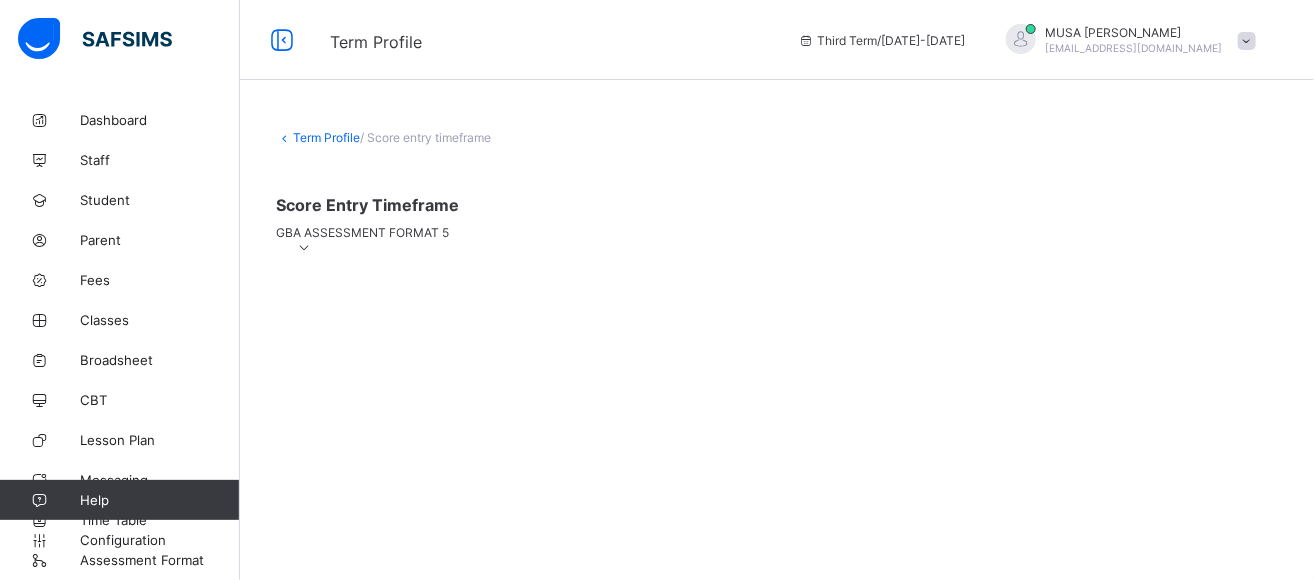 click on "GBA ASSESSMENT FORMAT 5" at bounding box center [777, 240] 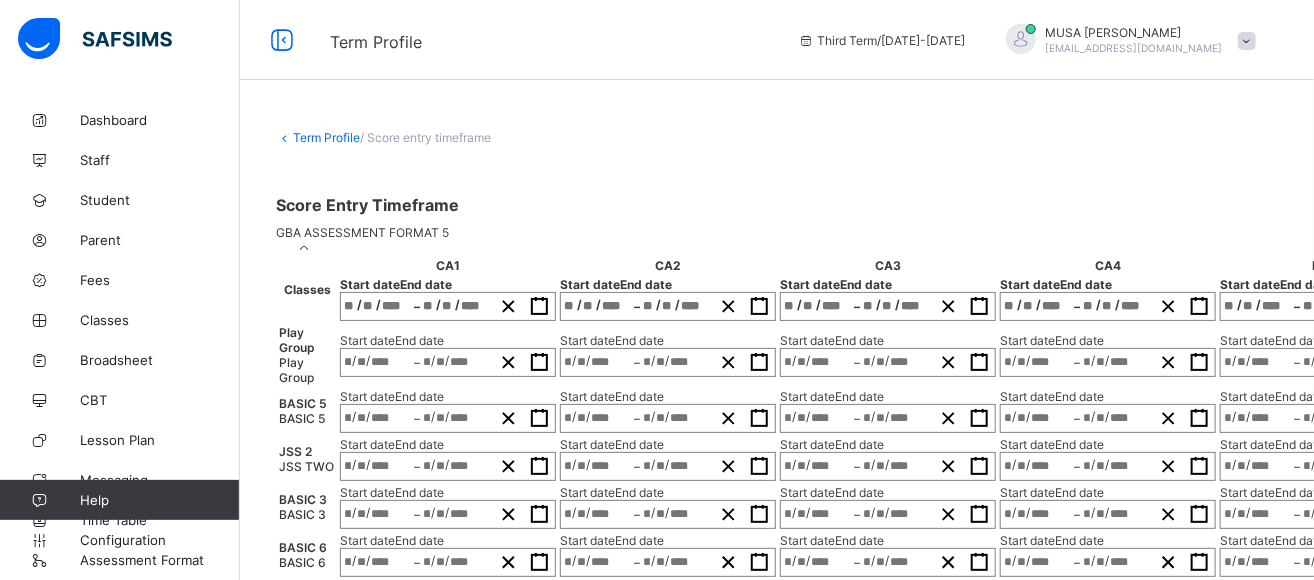 click on "/ / – / /" at bounding box center (448, 306) 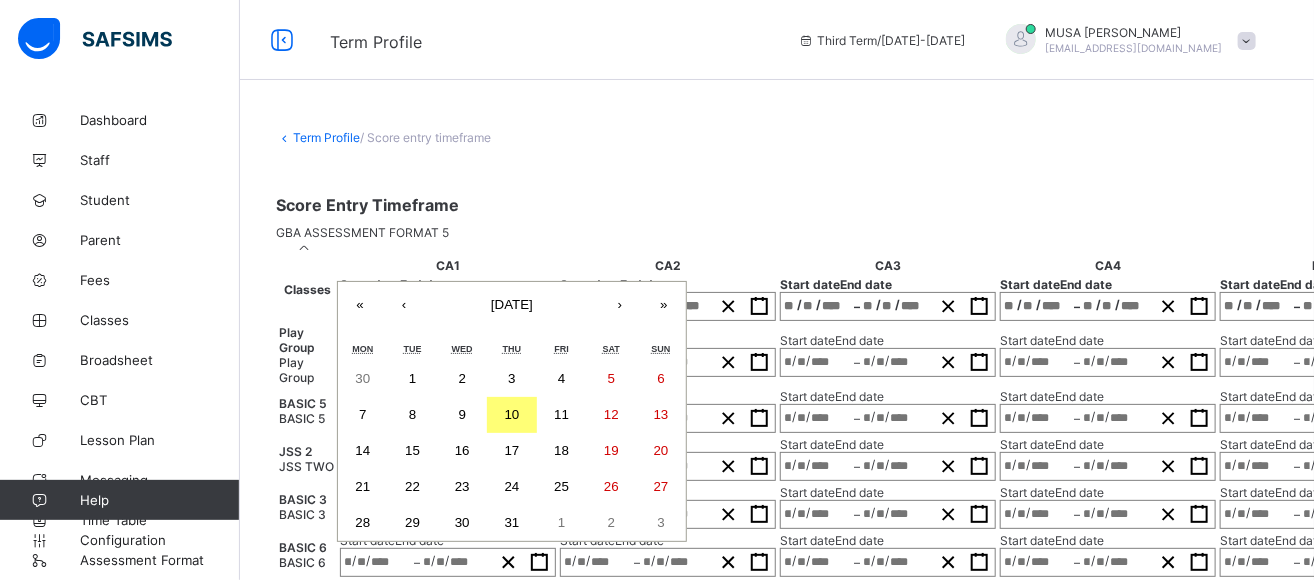 click on "10" at bounding box center (512, 415) 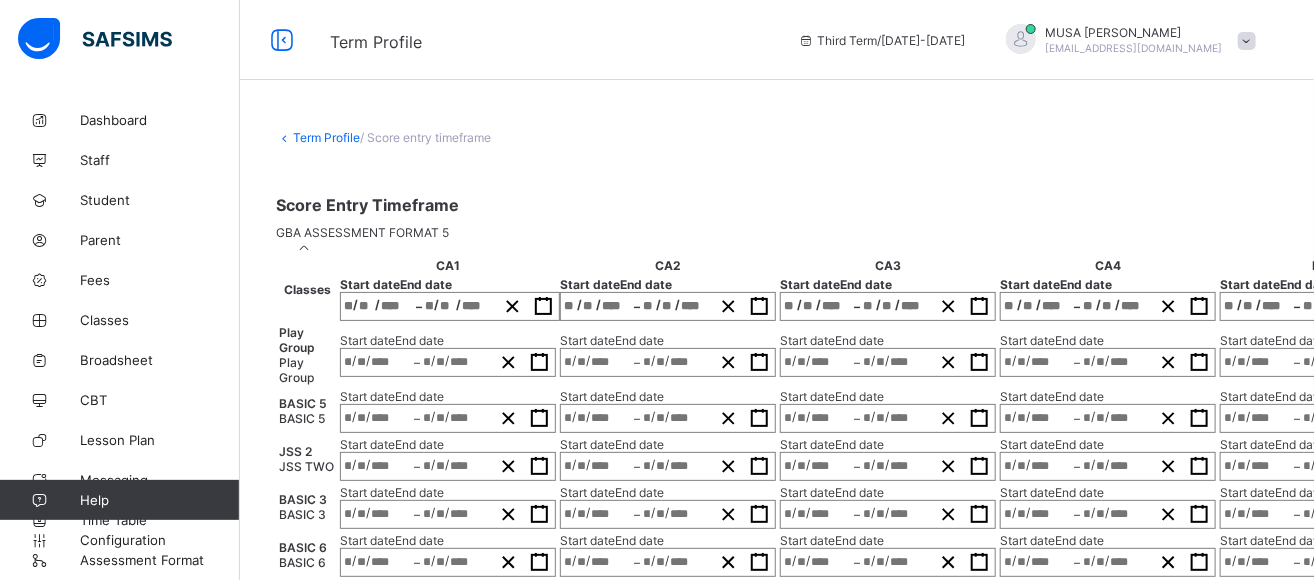 type on "**********" 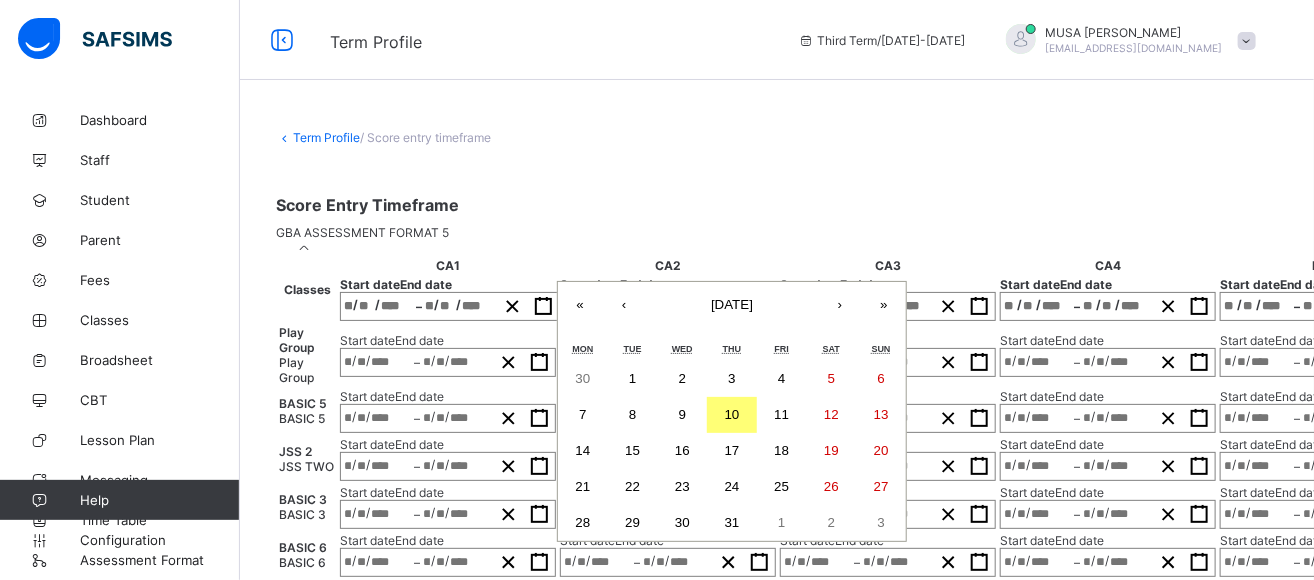click on "/ / – / / « ‹ [DATE] › » Mon Tue Wed Thu Fri Sat Sun 30 1 2 3 4 5 6 7 8 9 10 11 12 13 14 15 16 17 18 19 20 21 22 23 24 25 26 27 28 29 30 31 1 2 3" at bounding box center (668, 306) 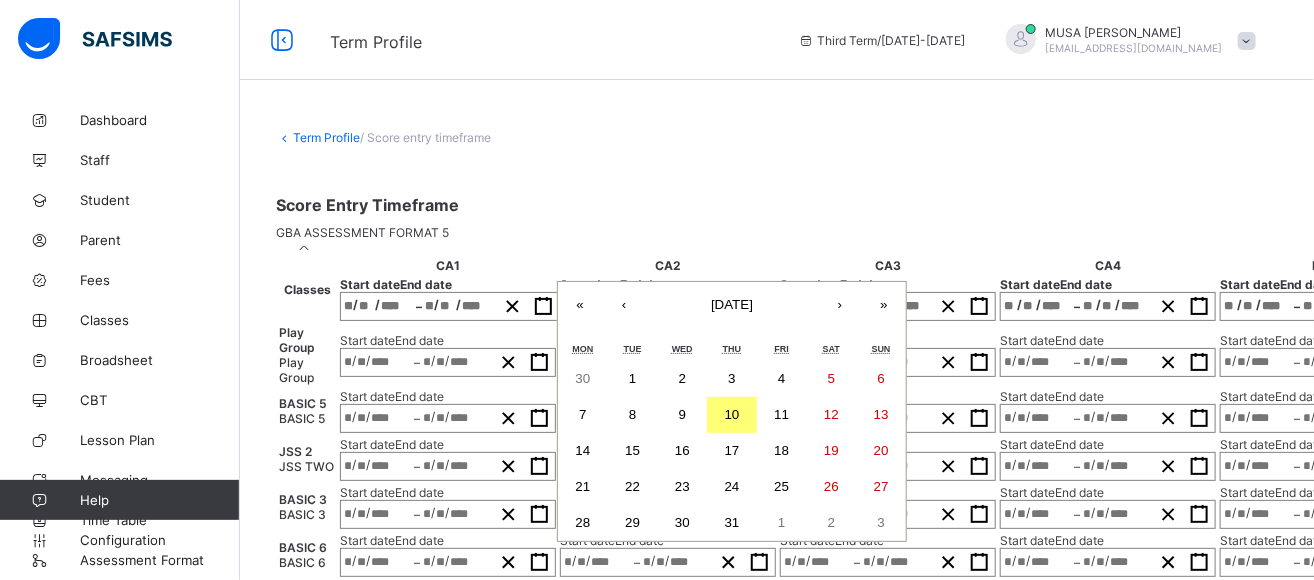 click on "10" at bounding box center (732, 414) 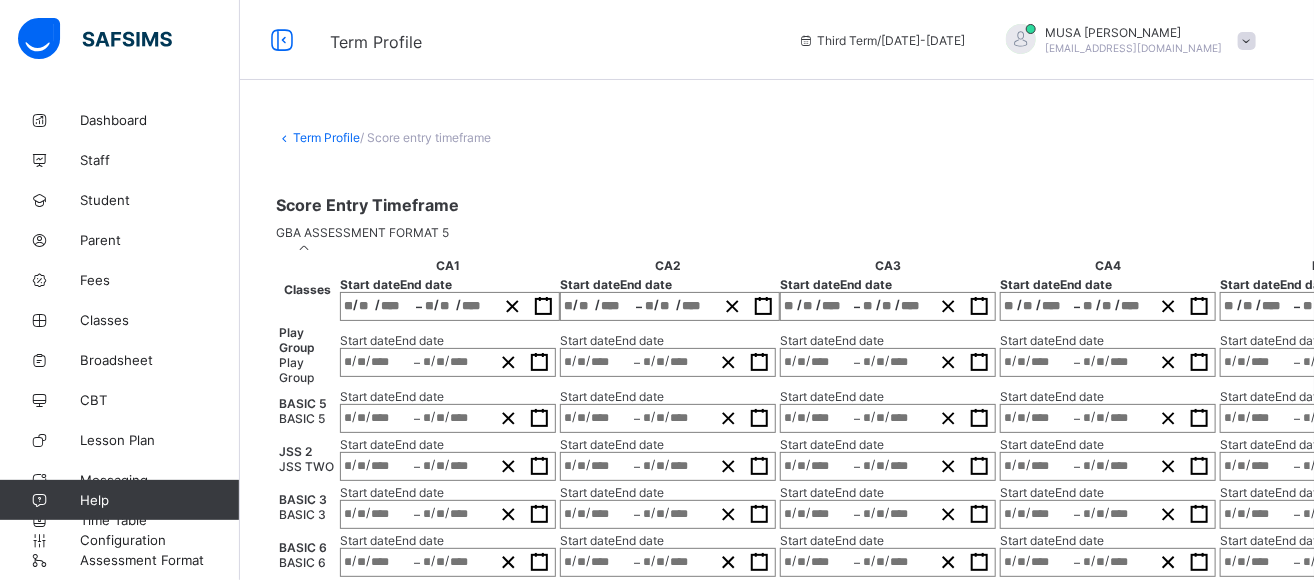 type on "**********" 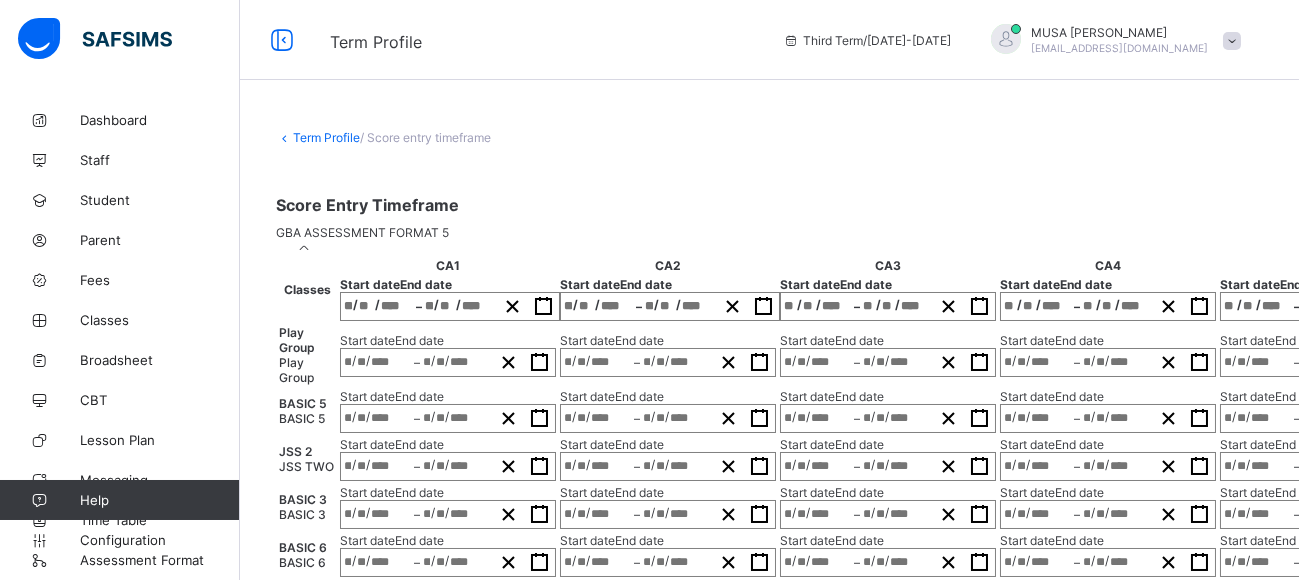 click on "/ / – / /" at bounding box center [888, 306] 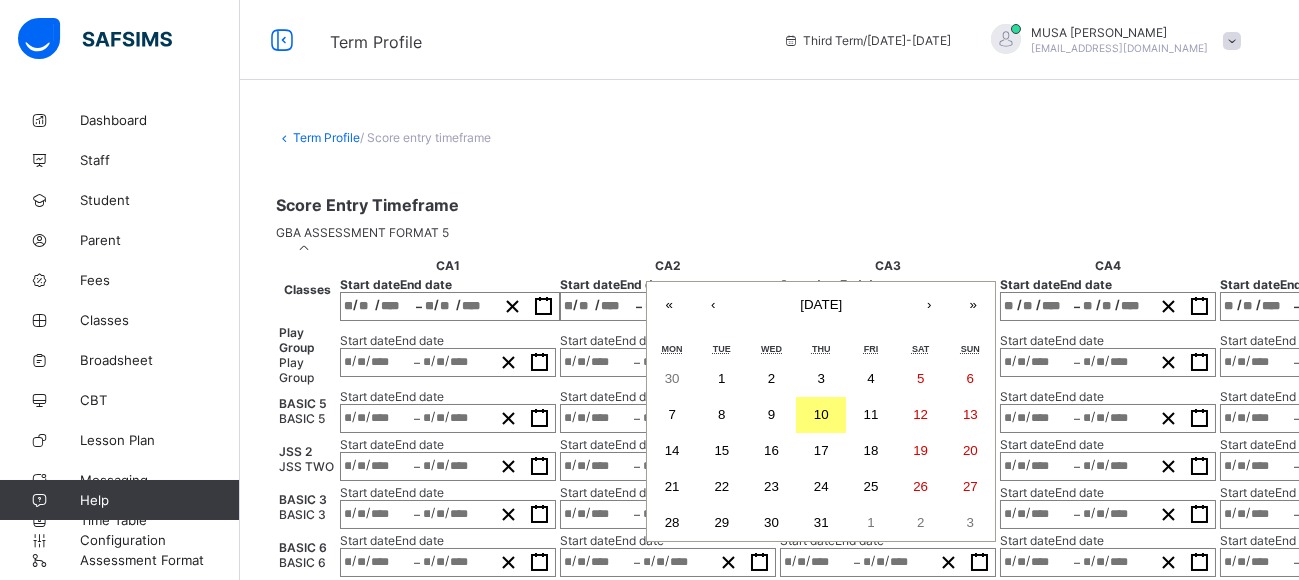 click on "‹" at bounding box center (713, 304) 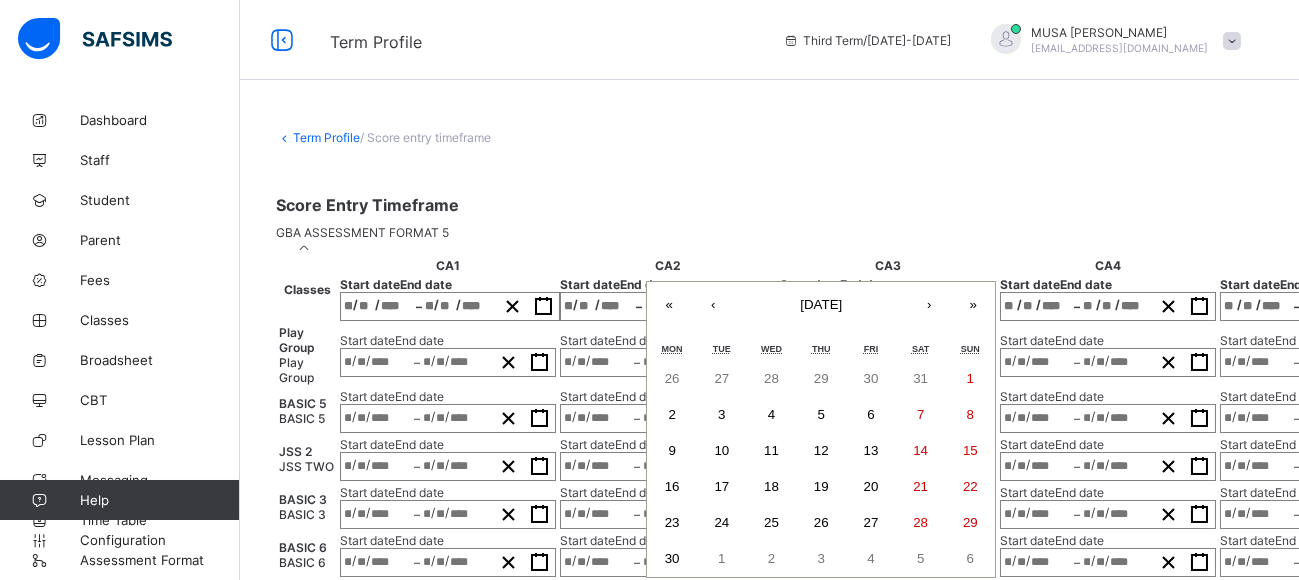 click on "‹" at bounding box center [713, 304] 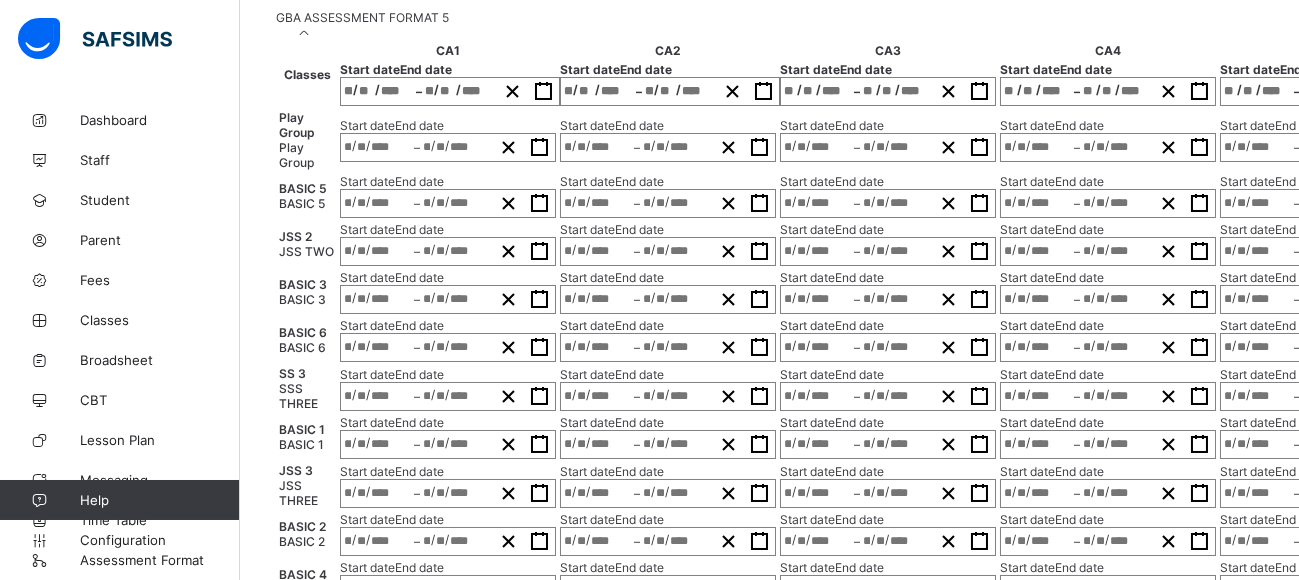 scroll, scrollTop: 224, scrollLeft: 0, axis: vertical 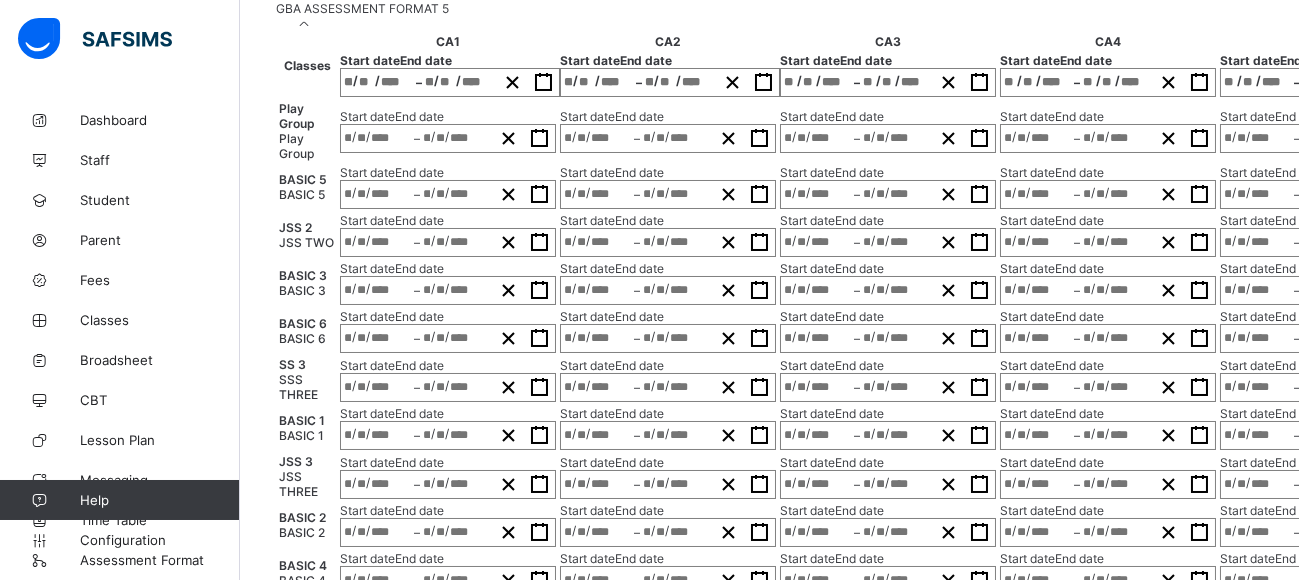 click on "/ / – / / « ‹ [DATE] › » Mon Tue Wed Thu Fri Sat Sun 28 29 30 1 2 3 4 5 6 7 8 9 10 11 12 13 14 15 16 17 18 19 20 21 22 23 24 25 26 27 28 29 30 31 1" at bounding box center [888, 82] 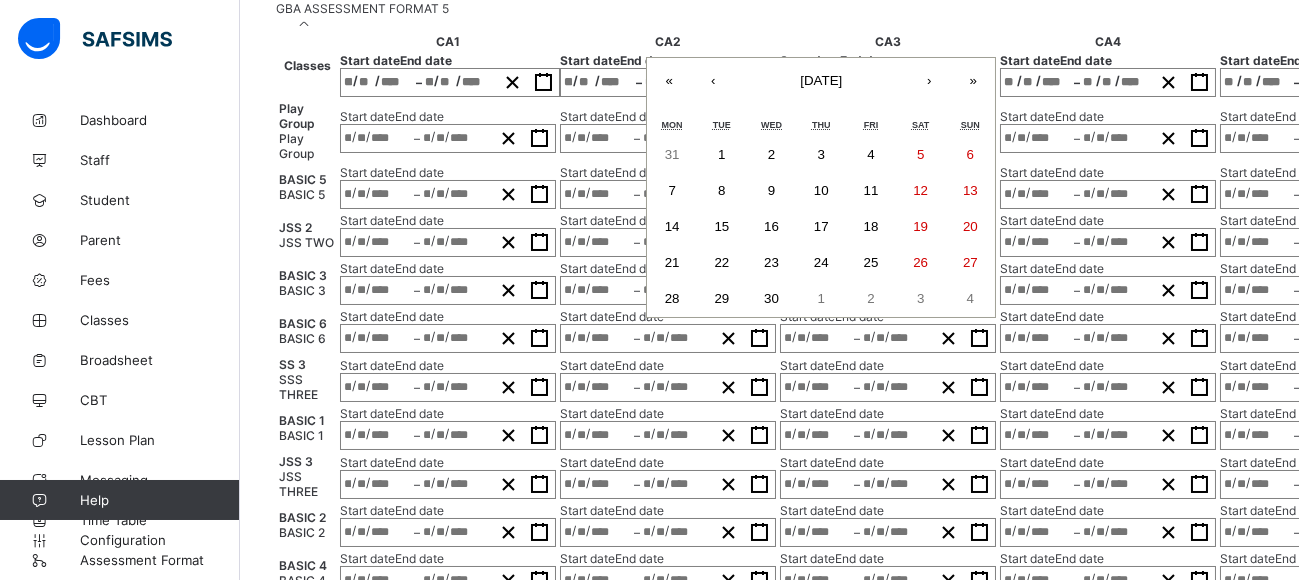 click on "›" at bounding box center (929, 80) 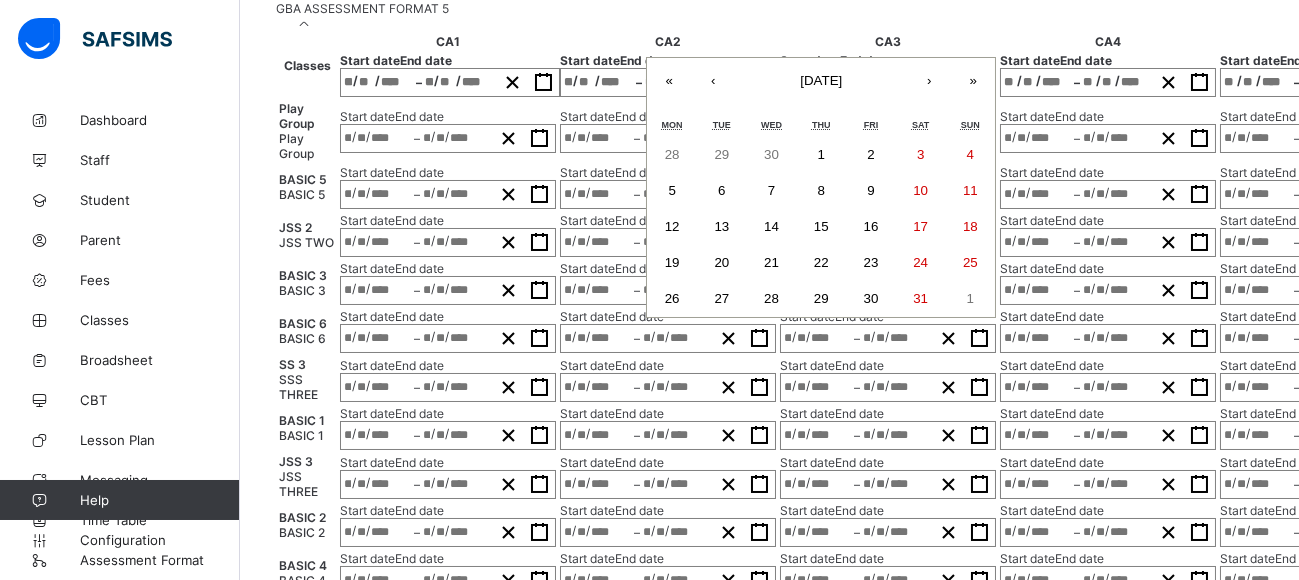 click on "›" at bounding box center (929, 80) 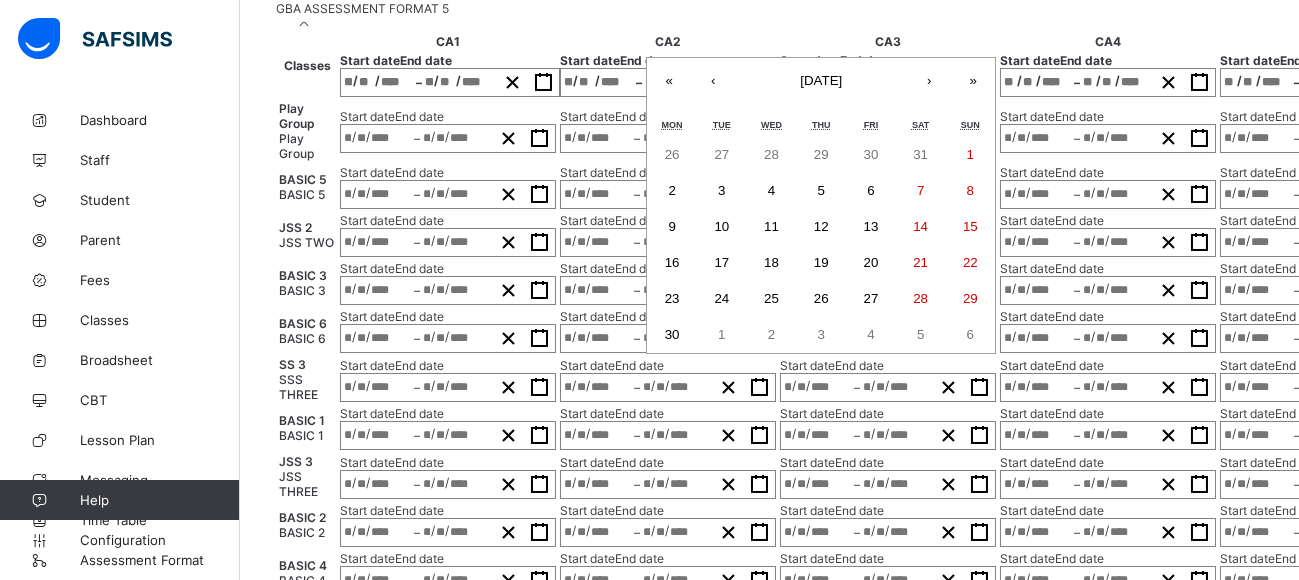 click on "›" at bounding box center [929, 80] 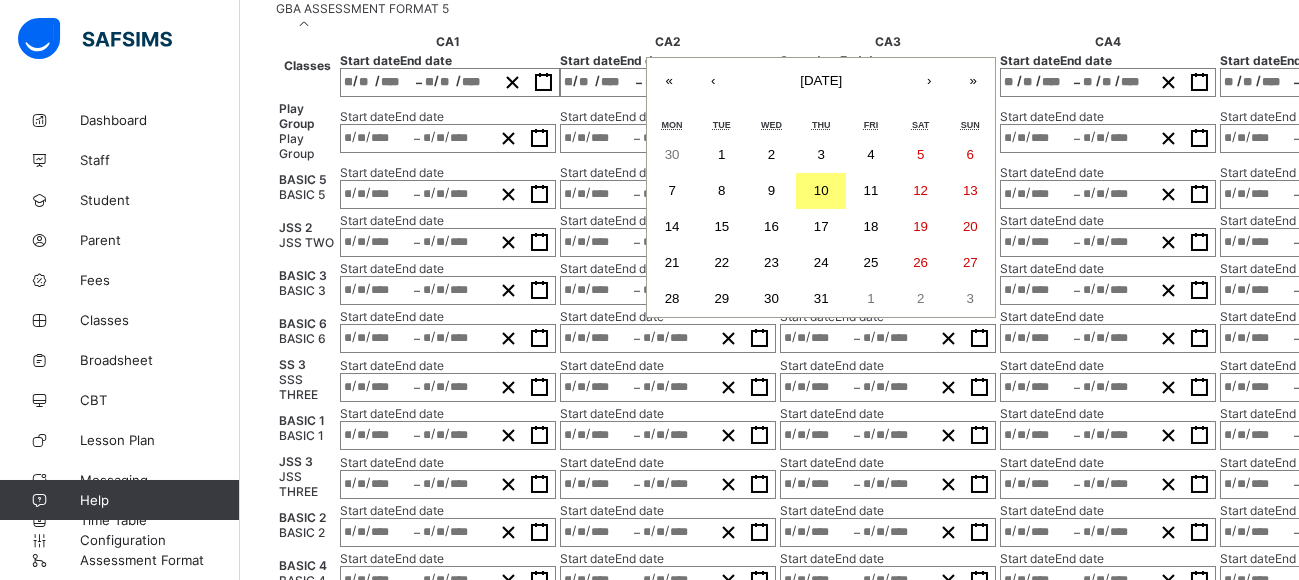 click on "10" at bounding box center (821, 191) 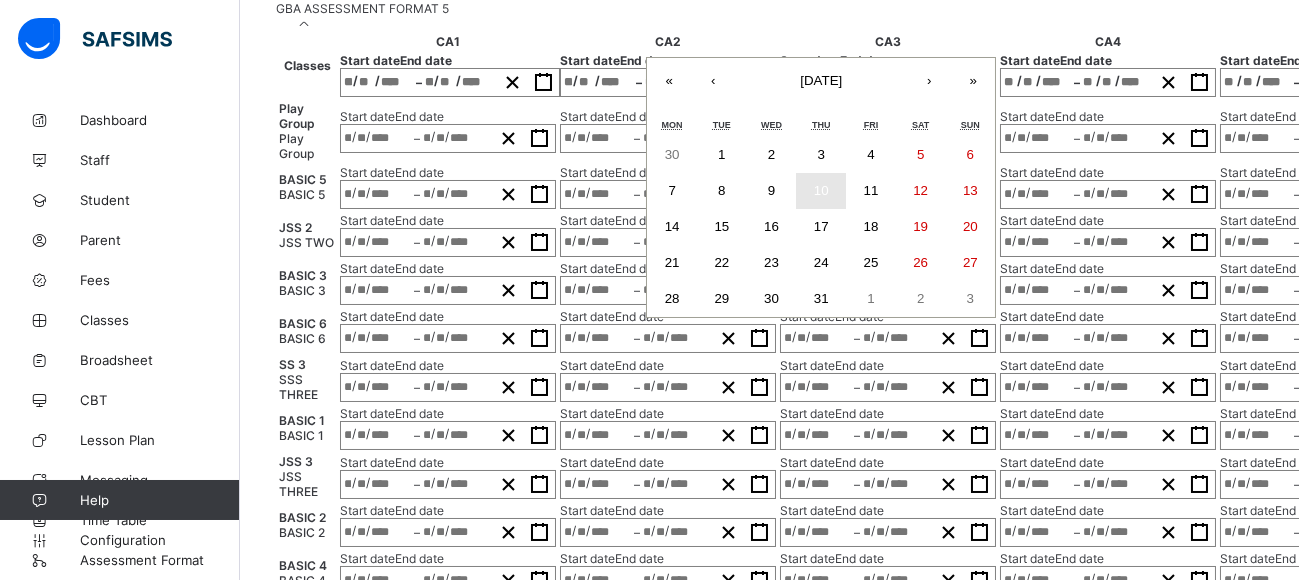 click on "10" at bounding box center [821, 191] 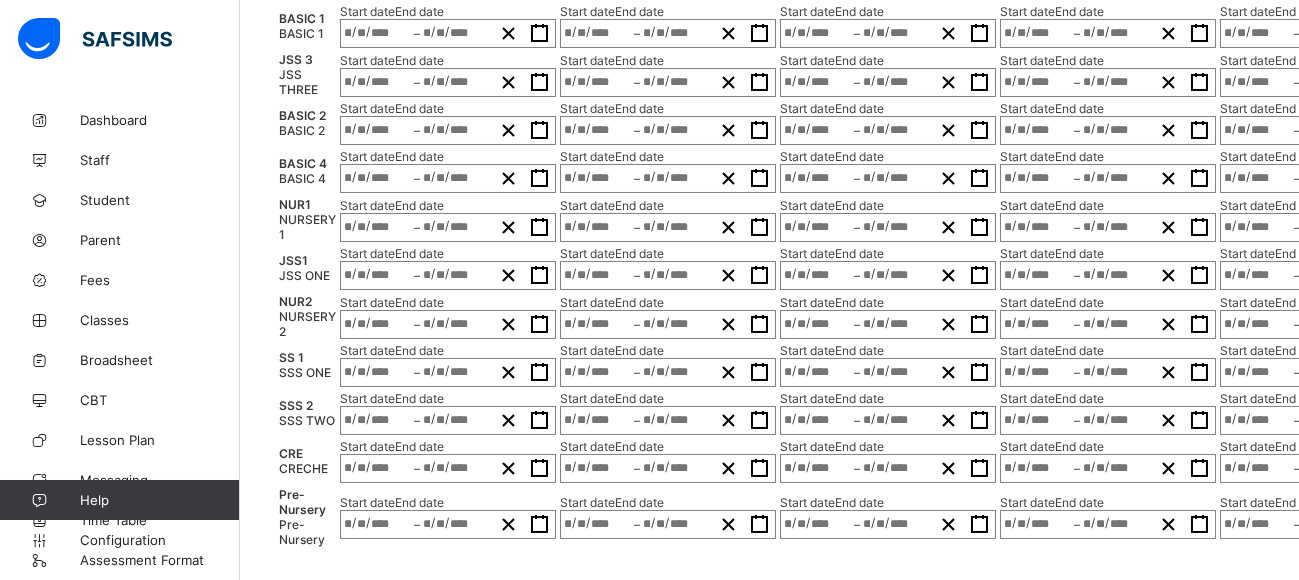 scroll, scrollTop: 1134, scrollLeft: 0, axis: vertical 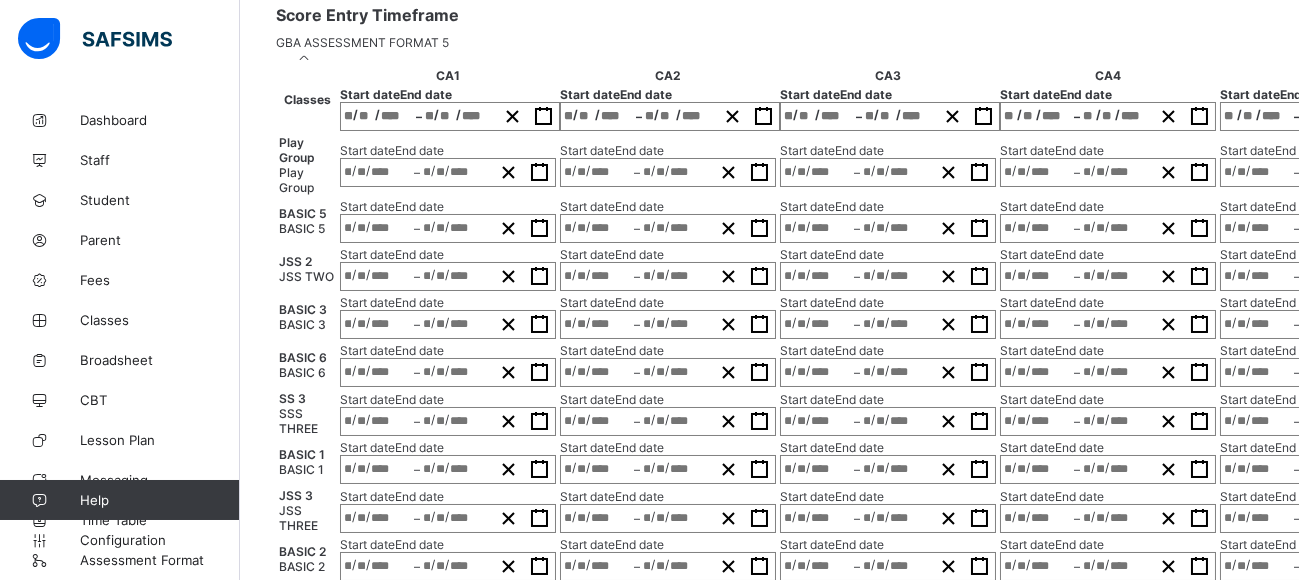 click on "/ / – / /" at bounding box center (1108, 116) 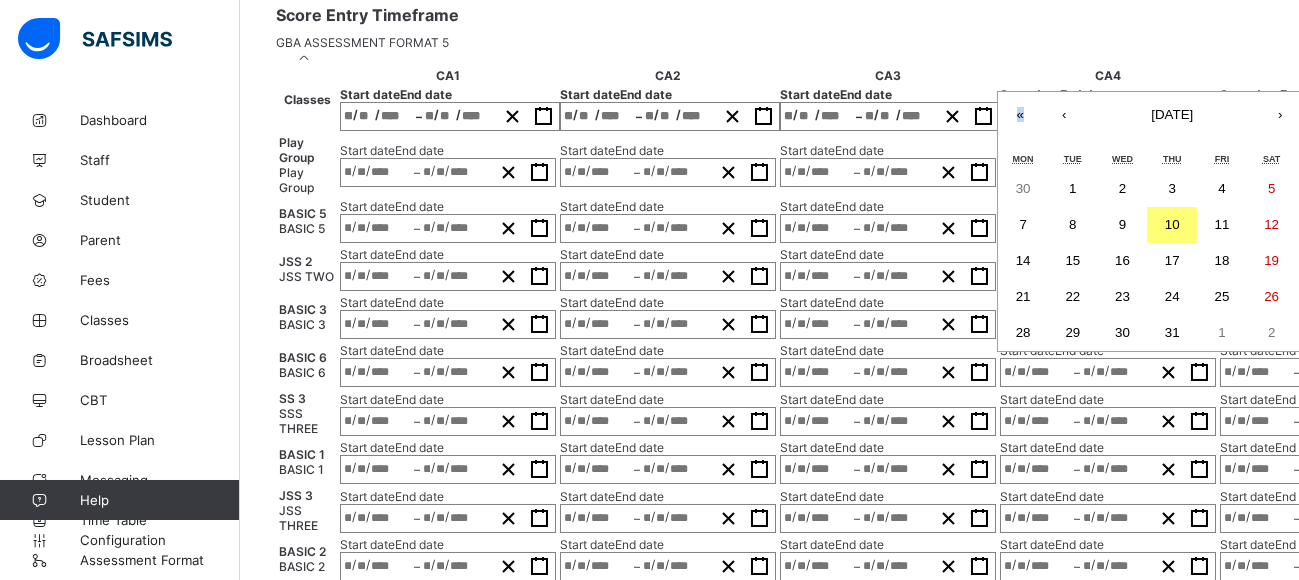 click on "10" at bounding box center (1172, 225) 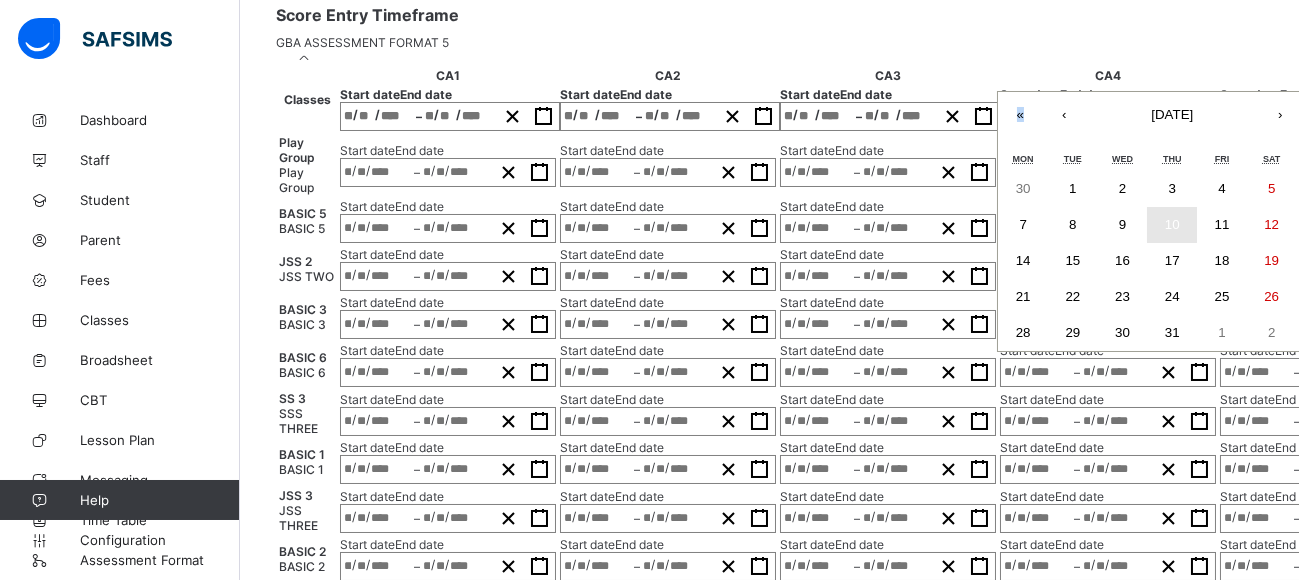 click on "10" at bounding box center [1172, 225] 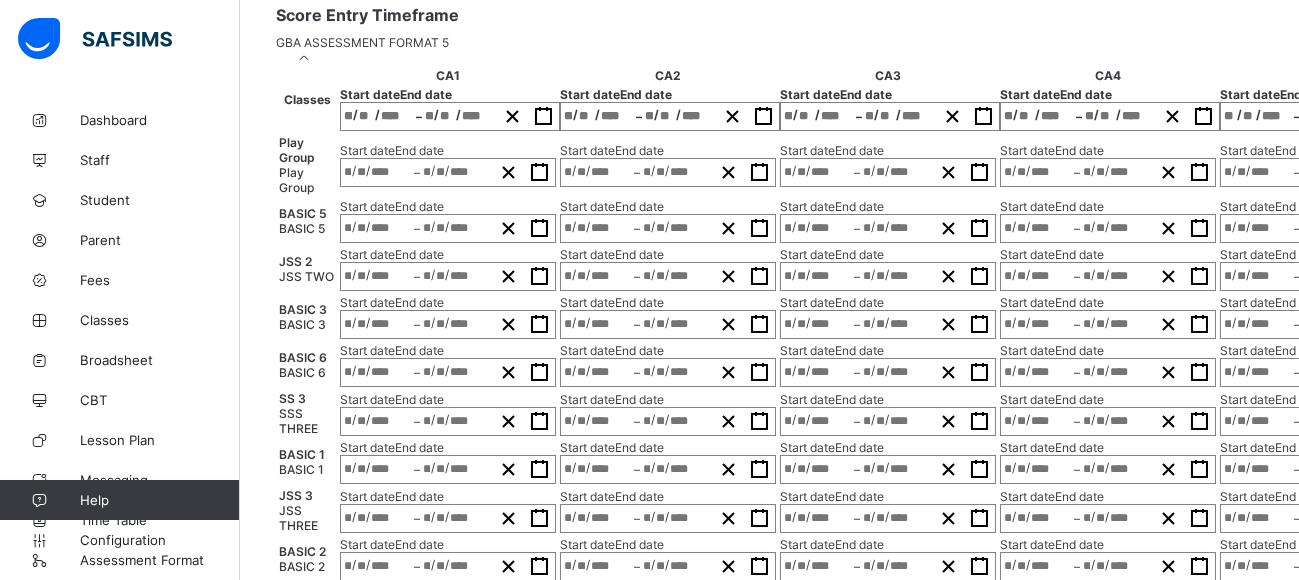 click on "/ / – / /" at bounding box center (1328, 116) 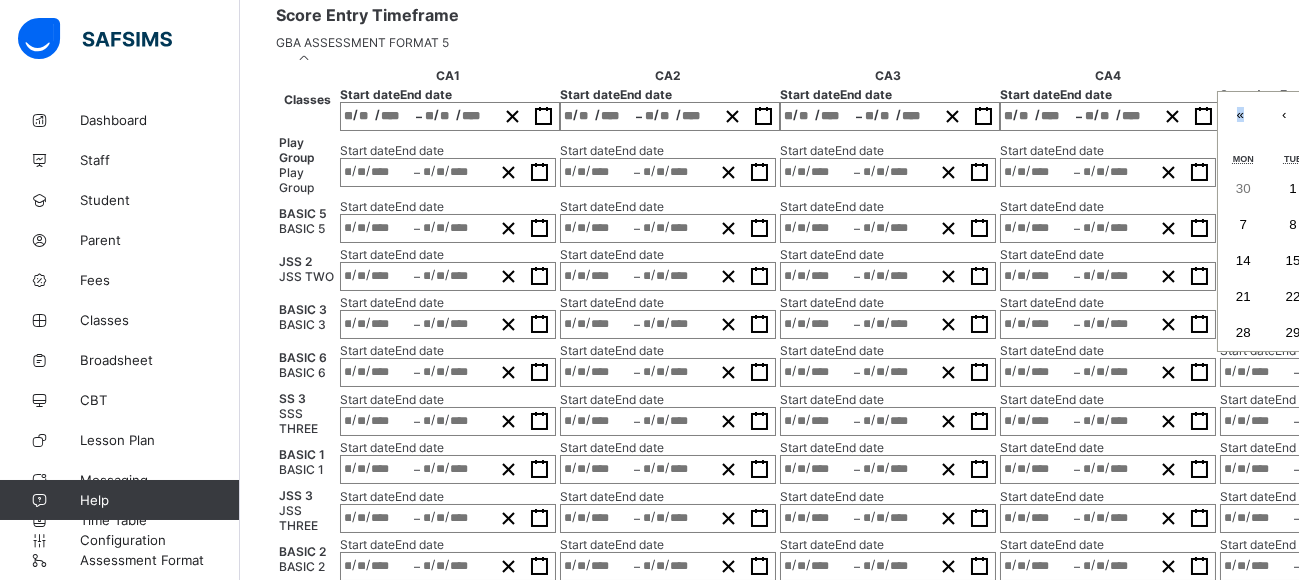 click on "10" at bounding box center [1392, 225] 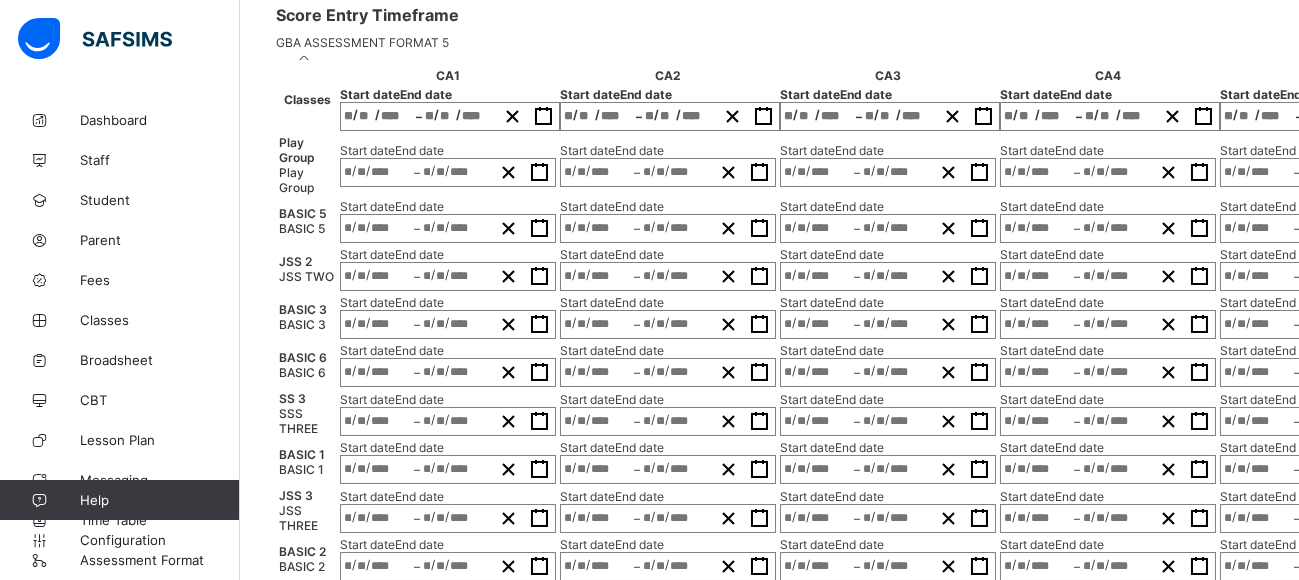 click on "Apply to all" at bounding box center [1471, 109] 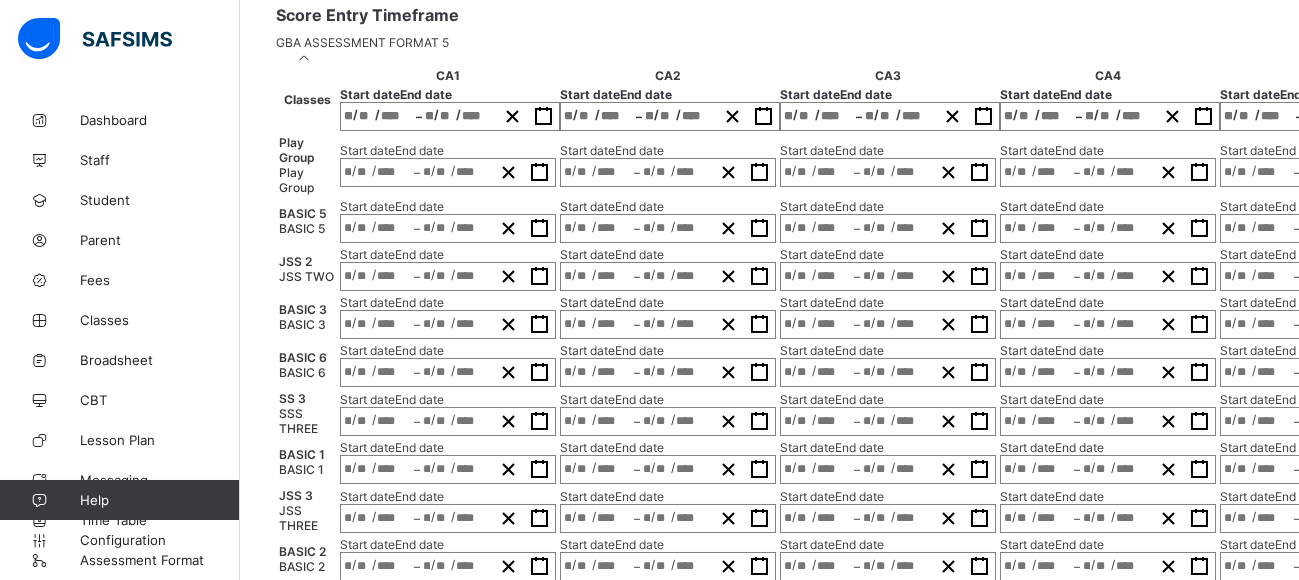 type on "**********" 